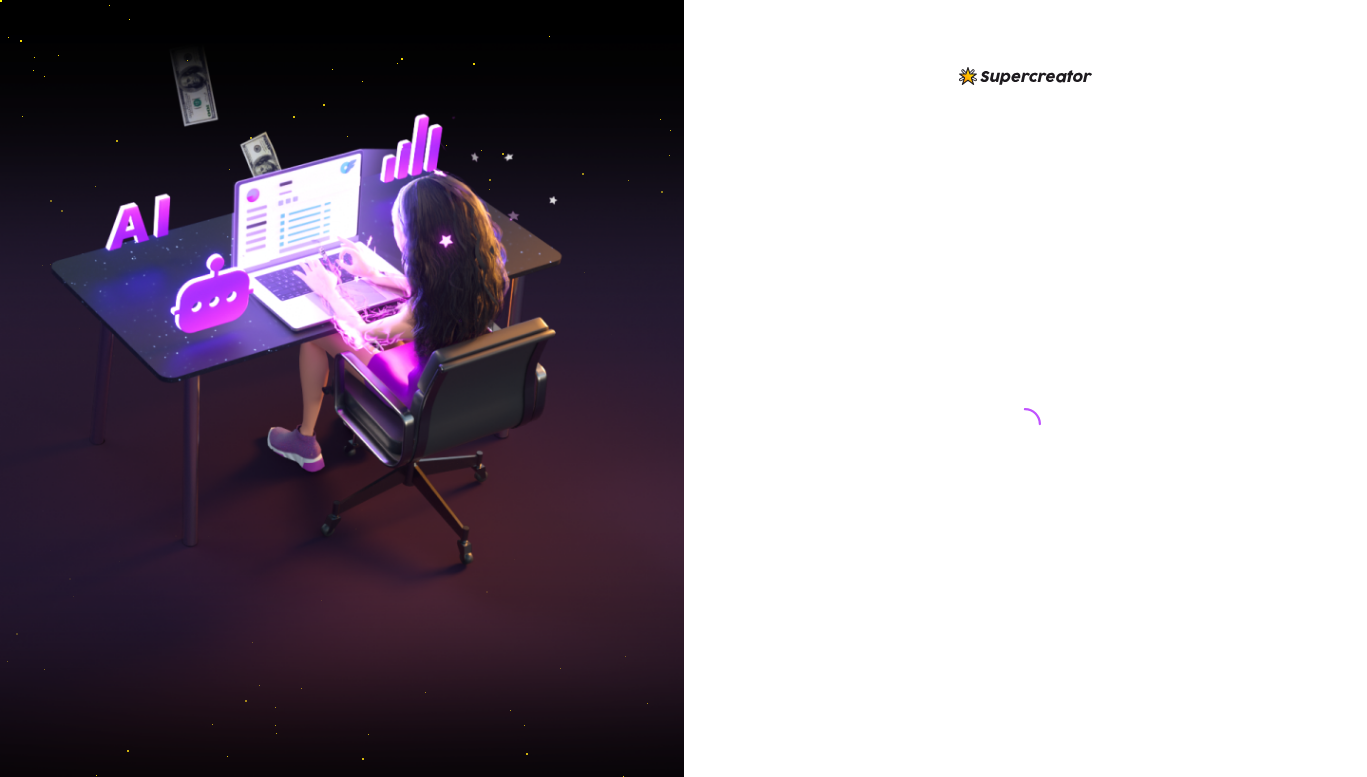 scroll, scrollTop: 0, scrollLeft: 0, axis: both 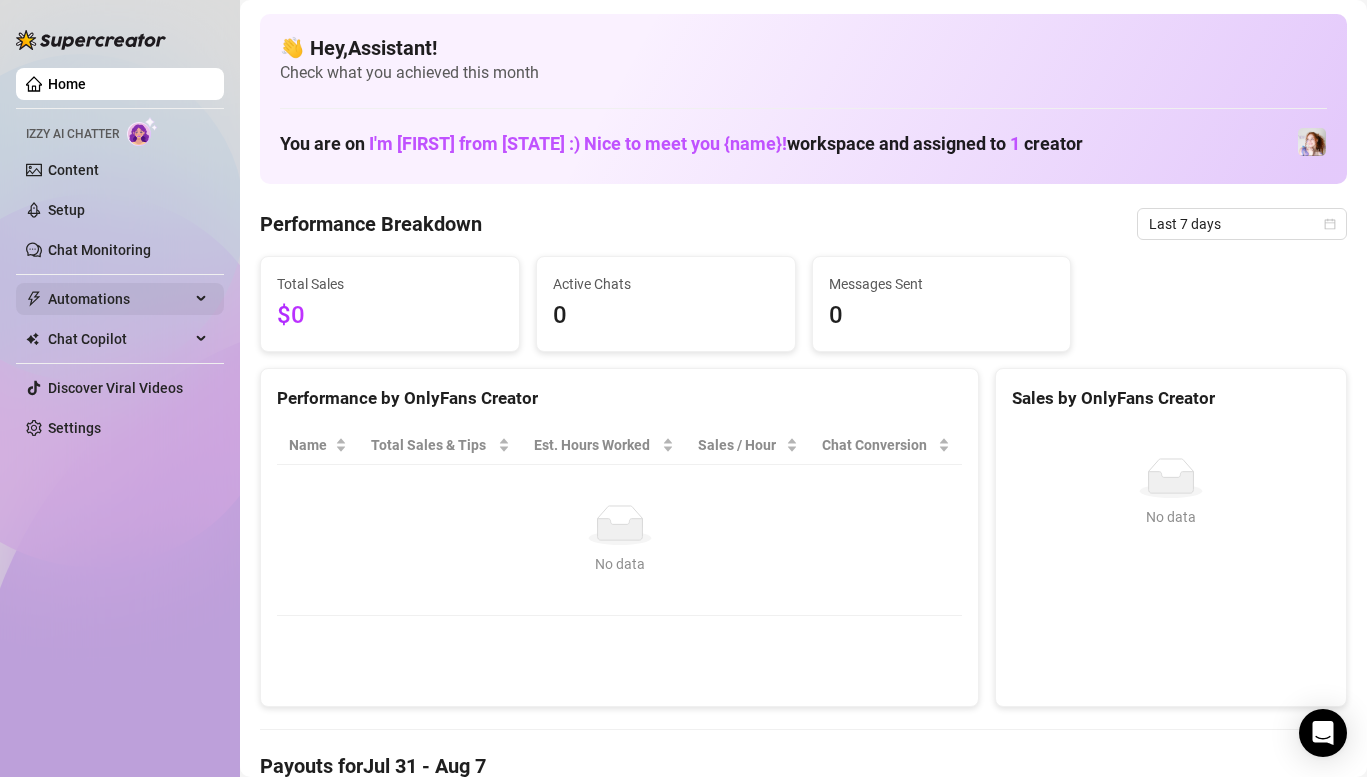 click on "Automations" at bounding box center (119, 299) 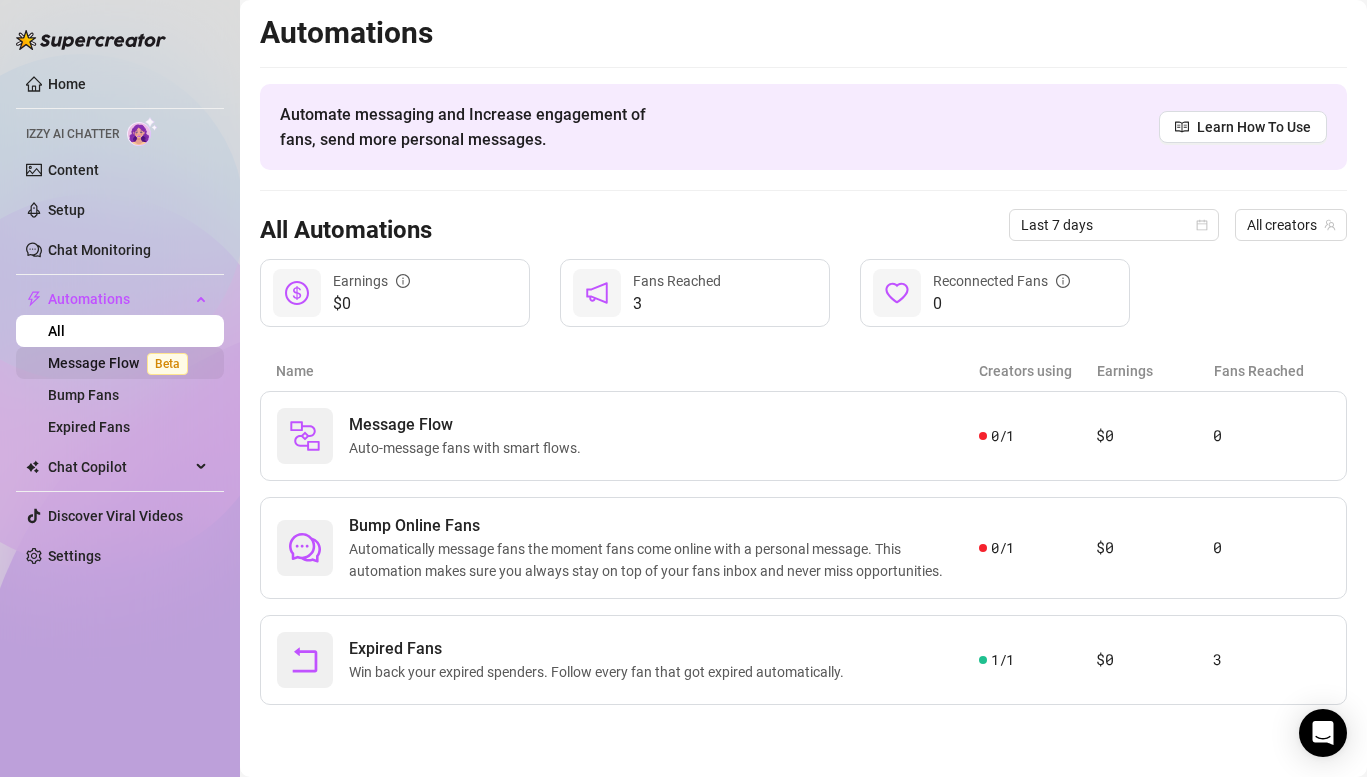 click on "Message Flow Beta" at bounding box center [122, 363] 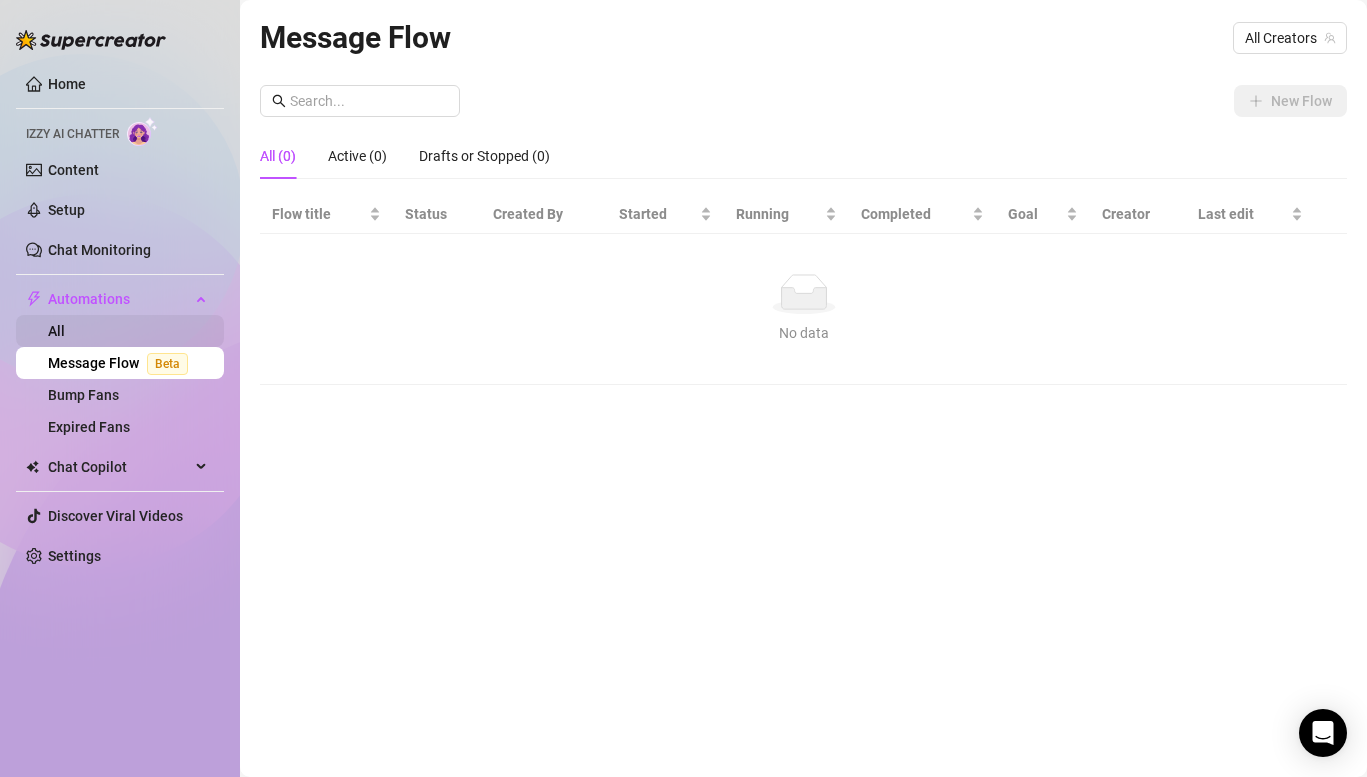 click on "All" at bounding box center (56, 331) 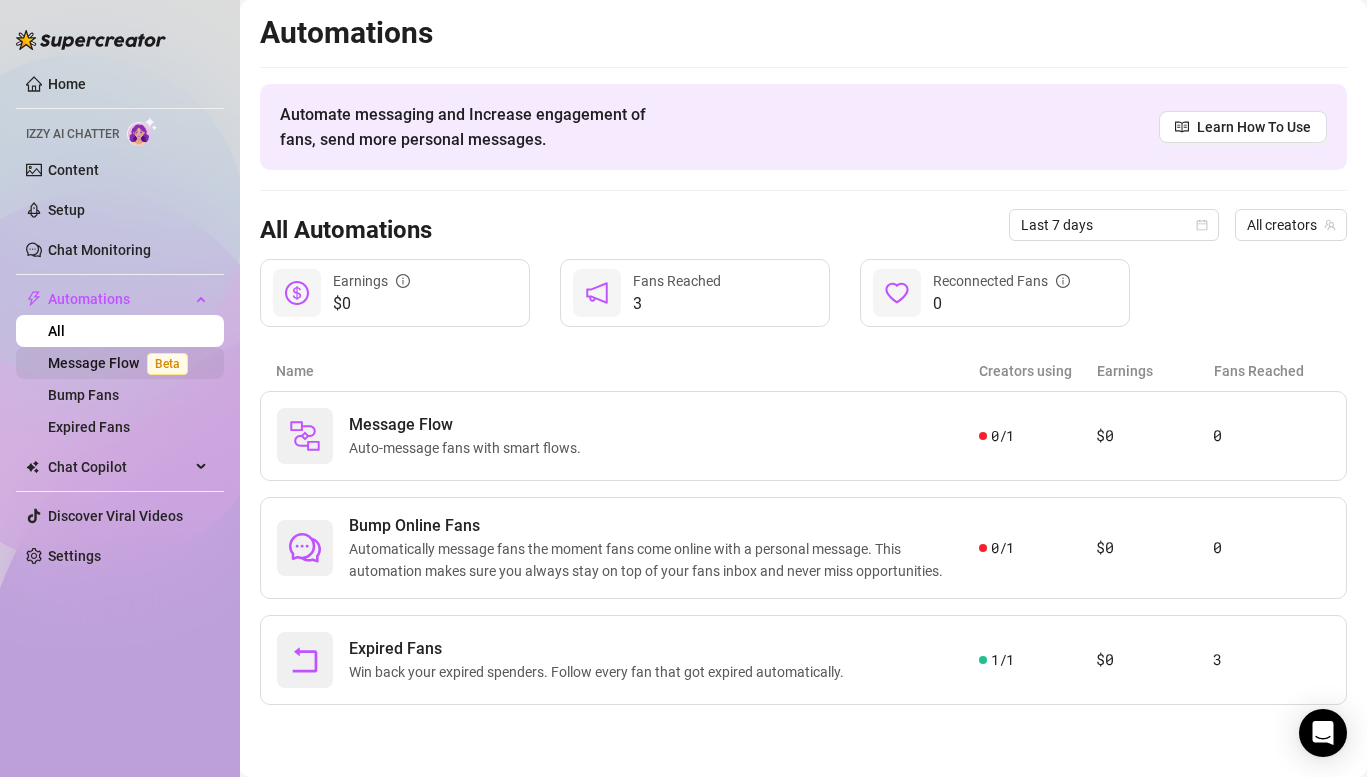 click on "Message Flow Beta" at bounding box center [122, 363] 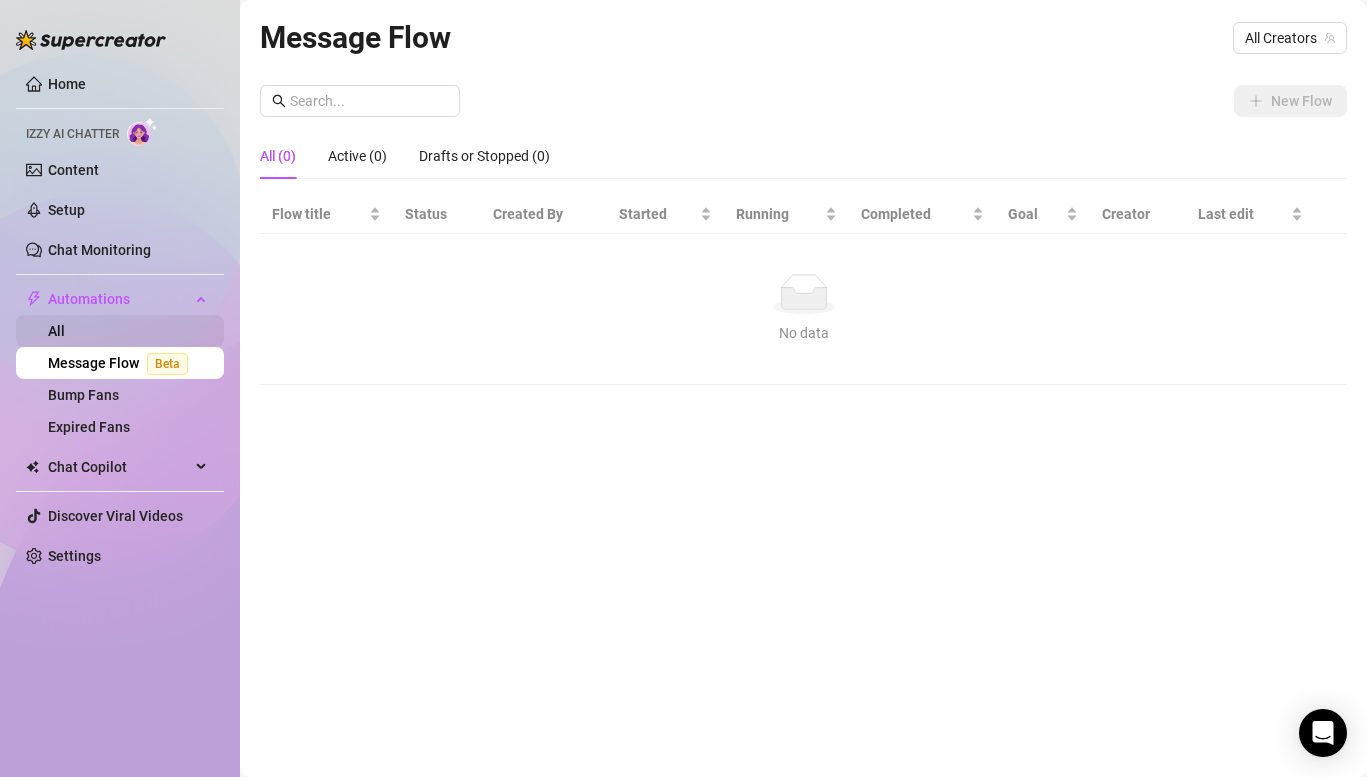 click on "All" at bounding box center [56, 331] 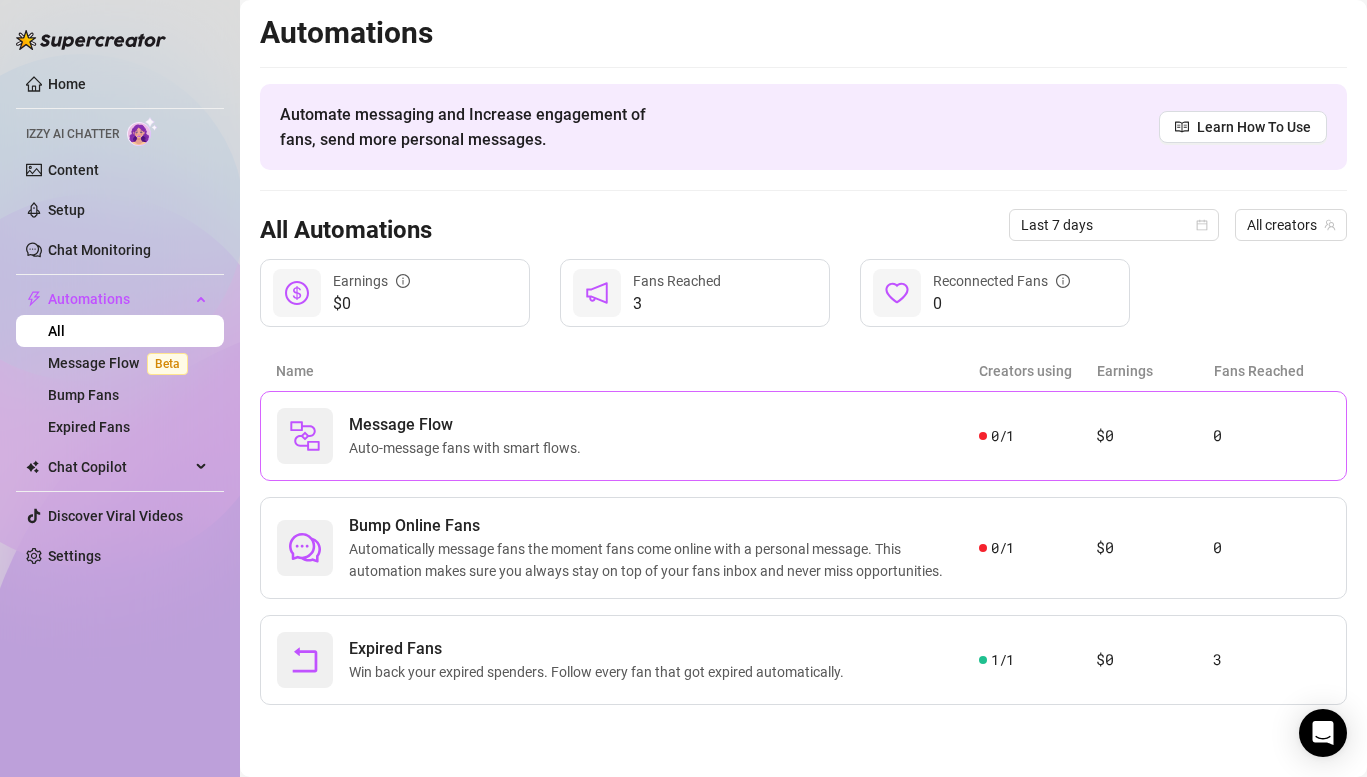 click on "Auto-message fans with smart flows." at bounding box center [469, 448] 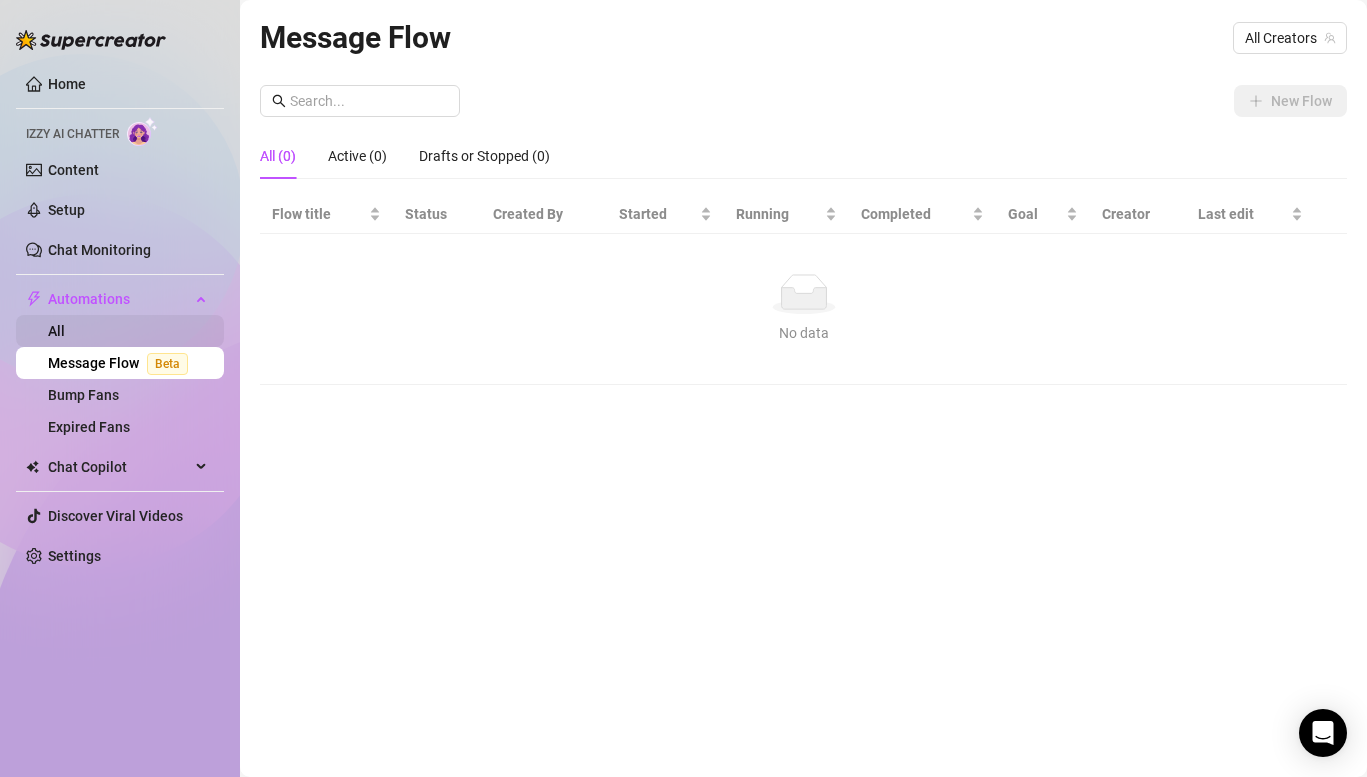 click on "All" at bounding box center [56, 331] 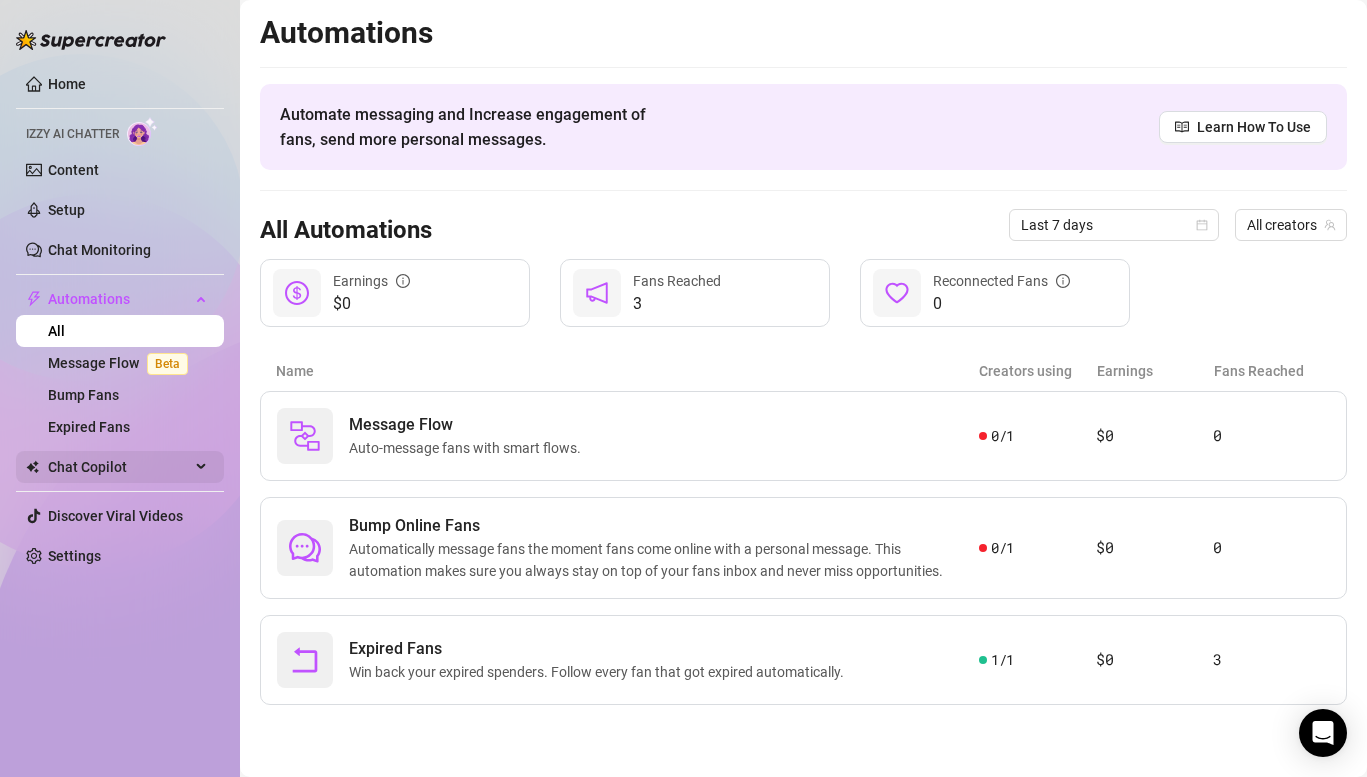click on "Chat Copilot" at bounding box center (119, 467) 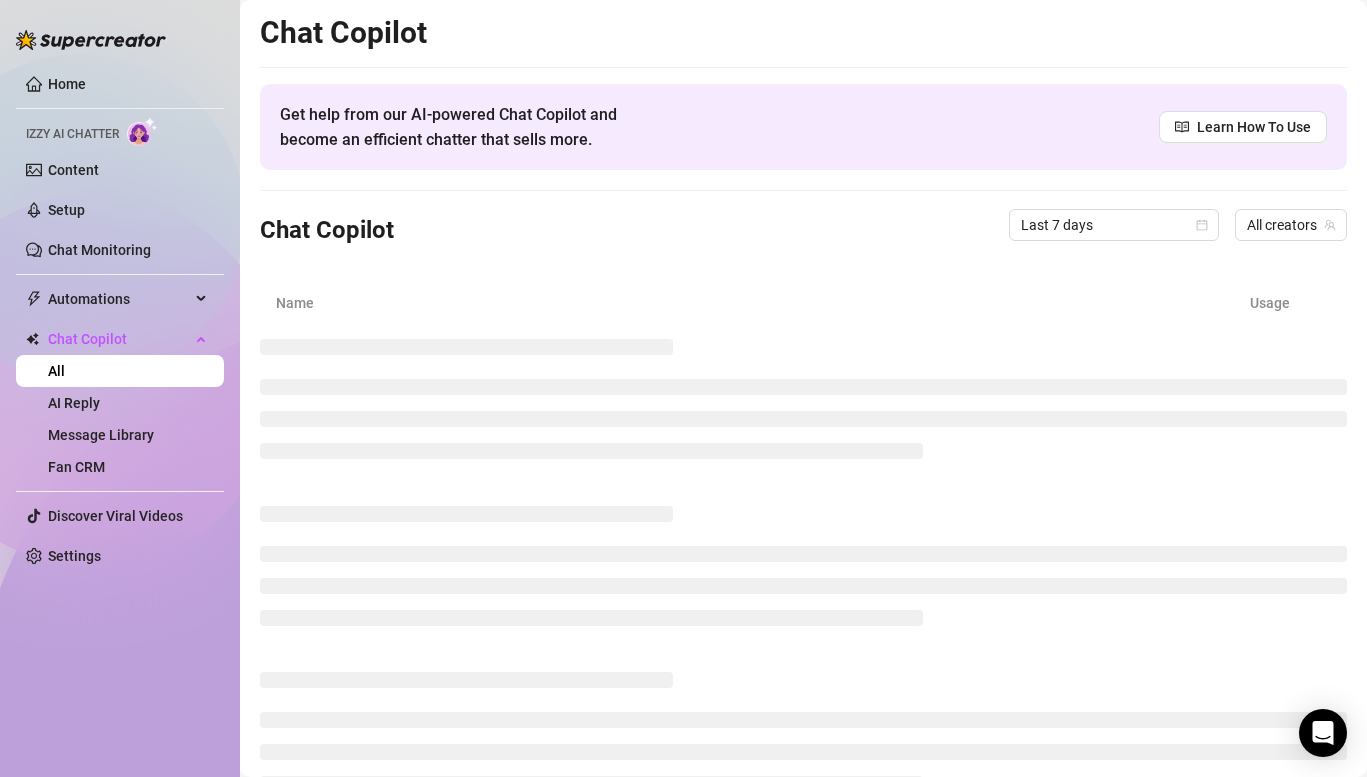 click on "All" at bounding box center (56, 371) 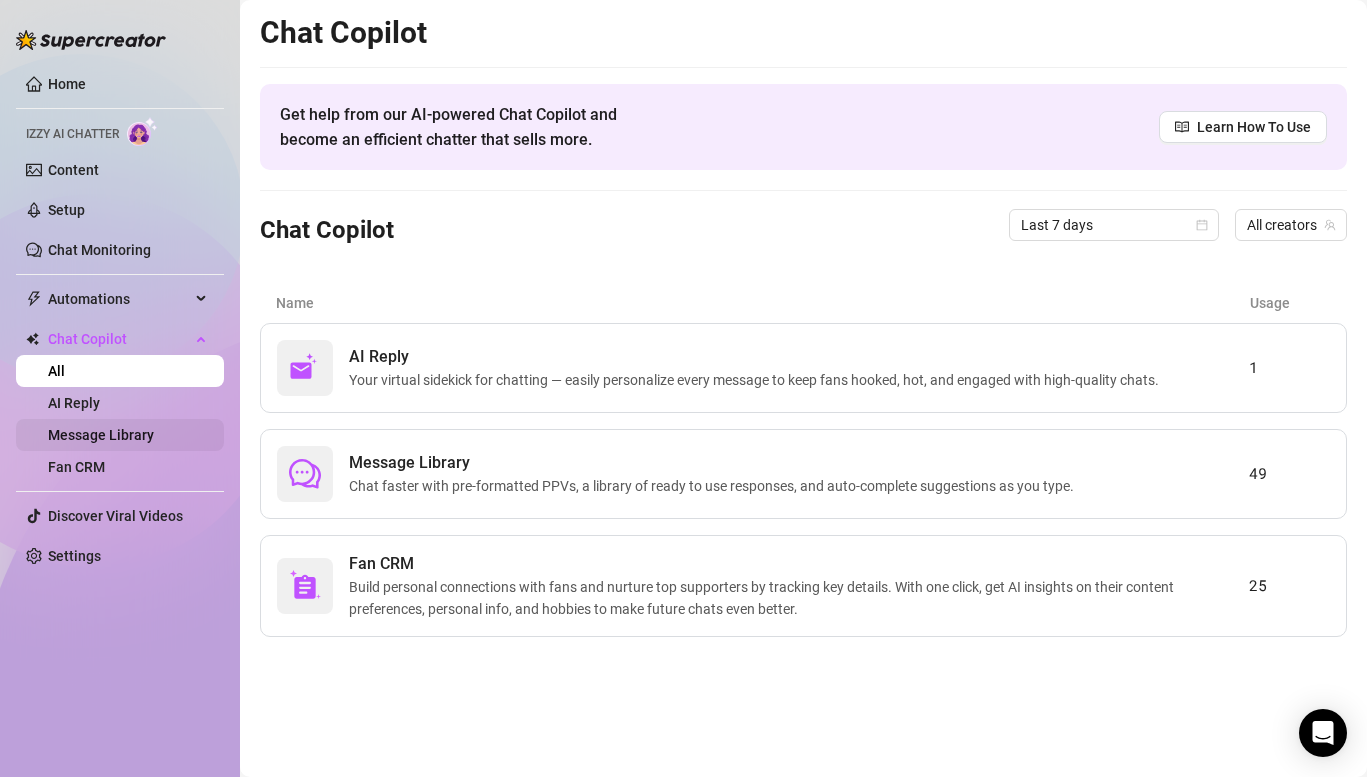 click on "Message Library" at bounding box center (101, 435) 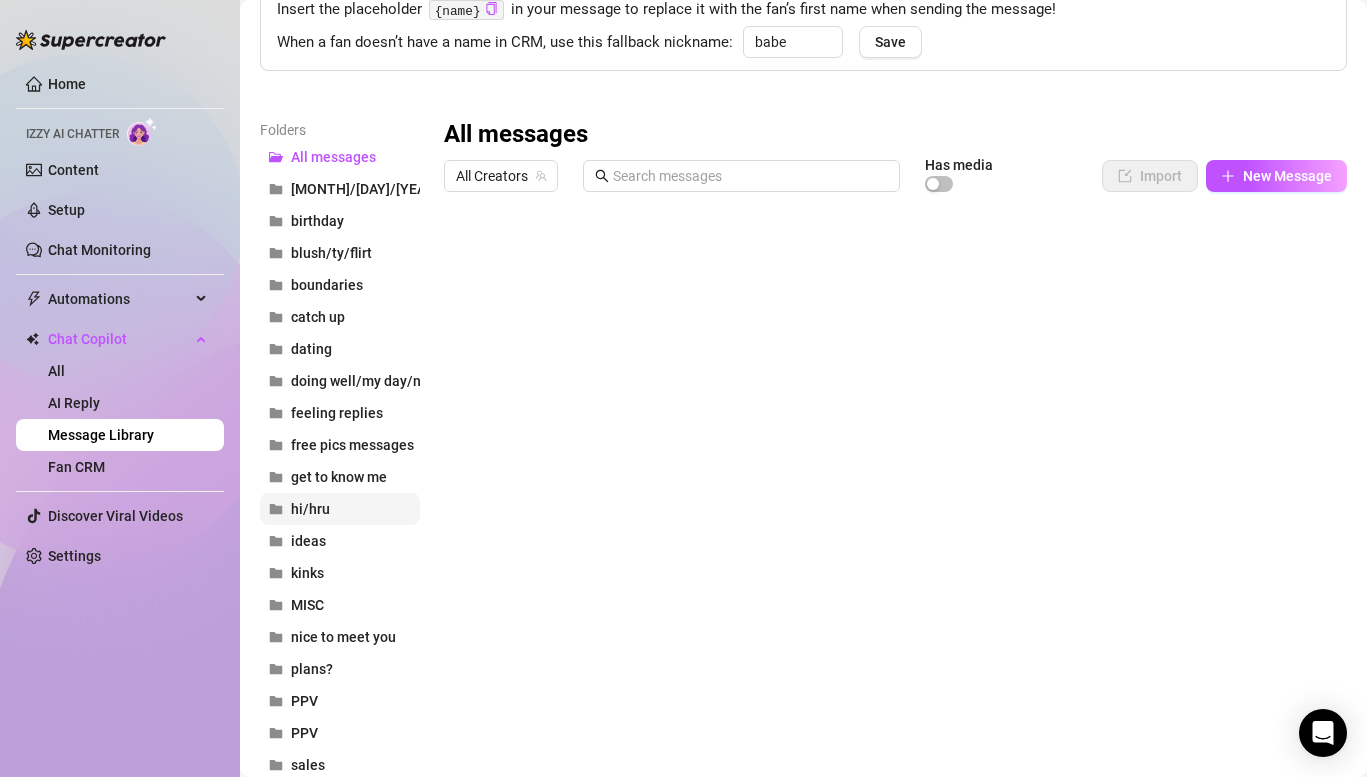 scroll, scrollTop: 362, scrollLeft: 0, axis: vertical 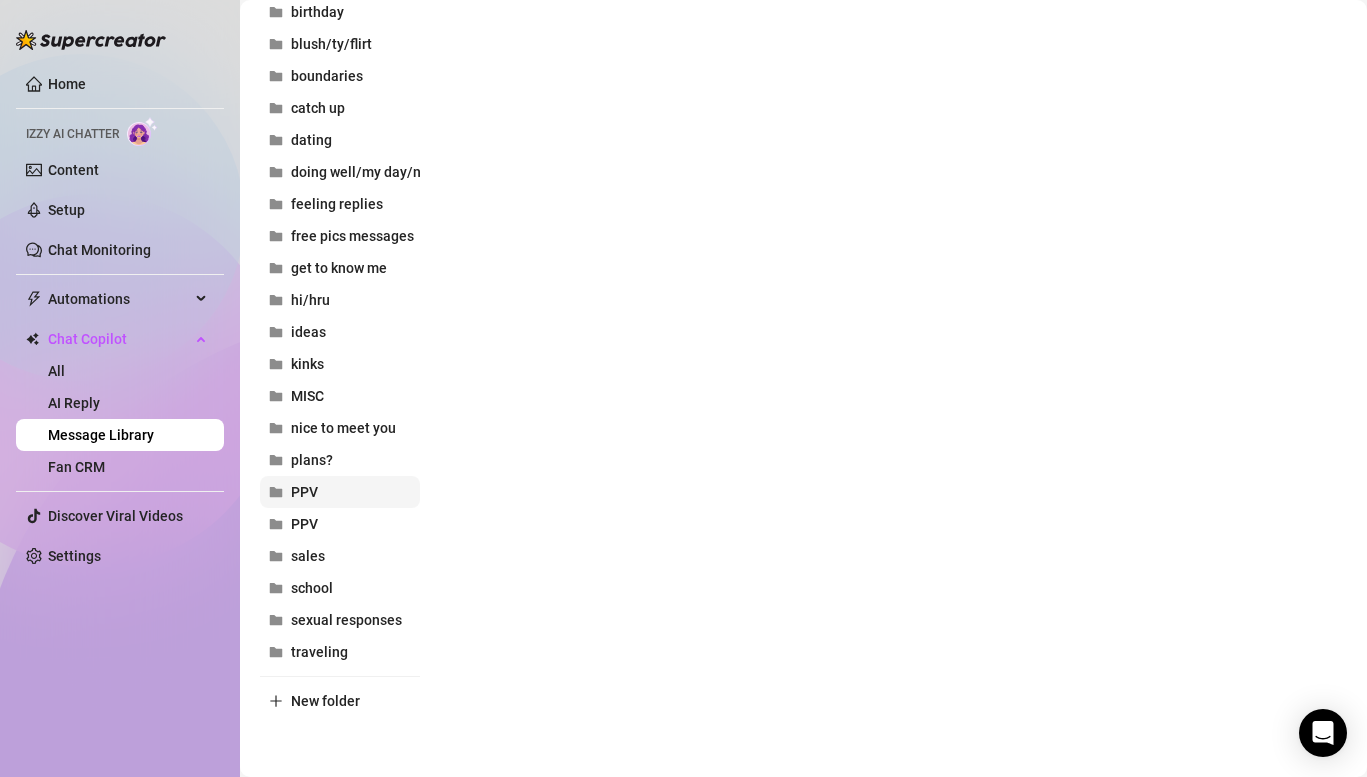 click on "PPV" at bounding box center [304, 492] 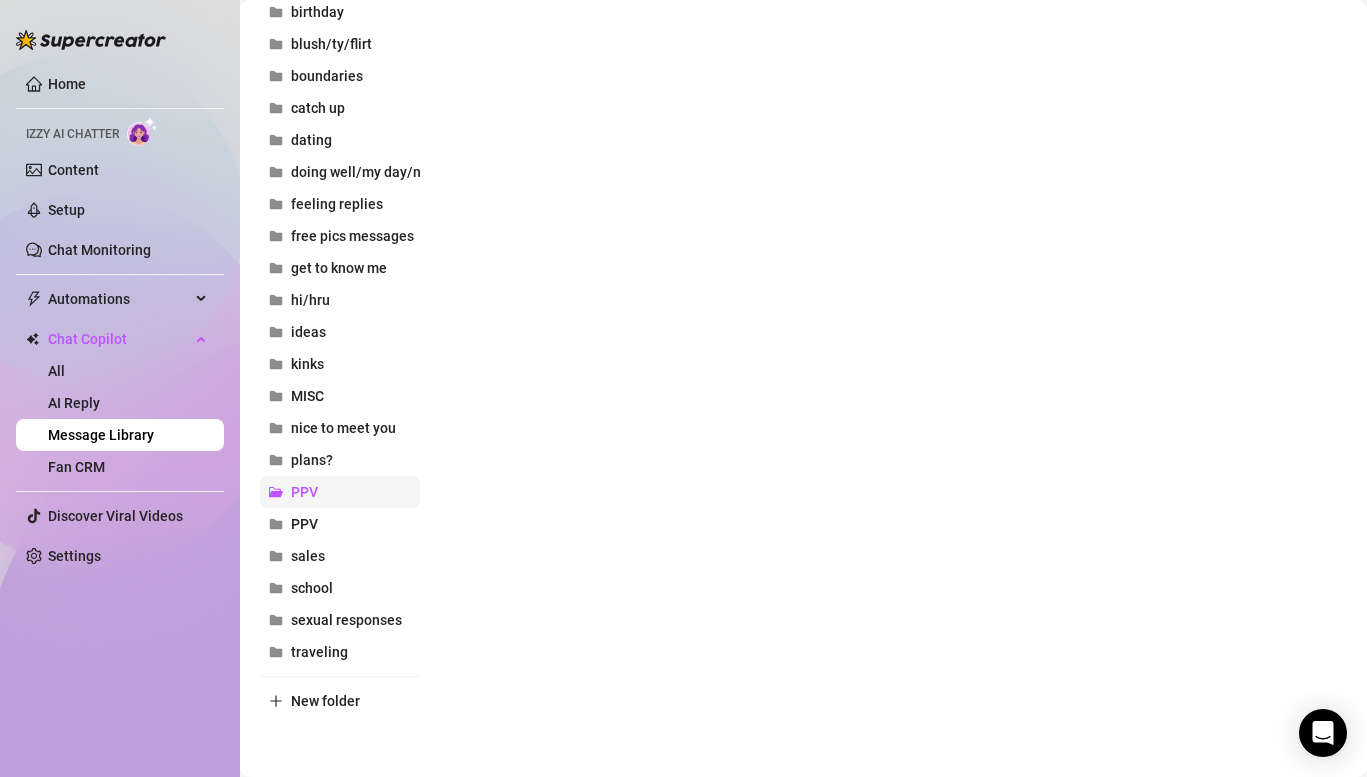 click on "PPV" at bounding box center (304, 492) 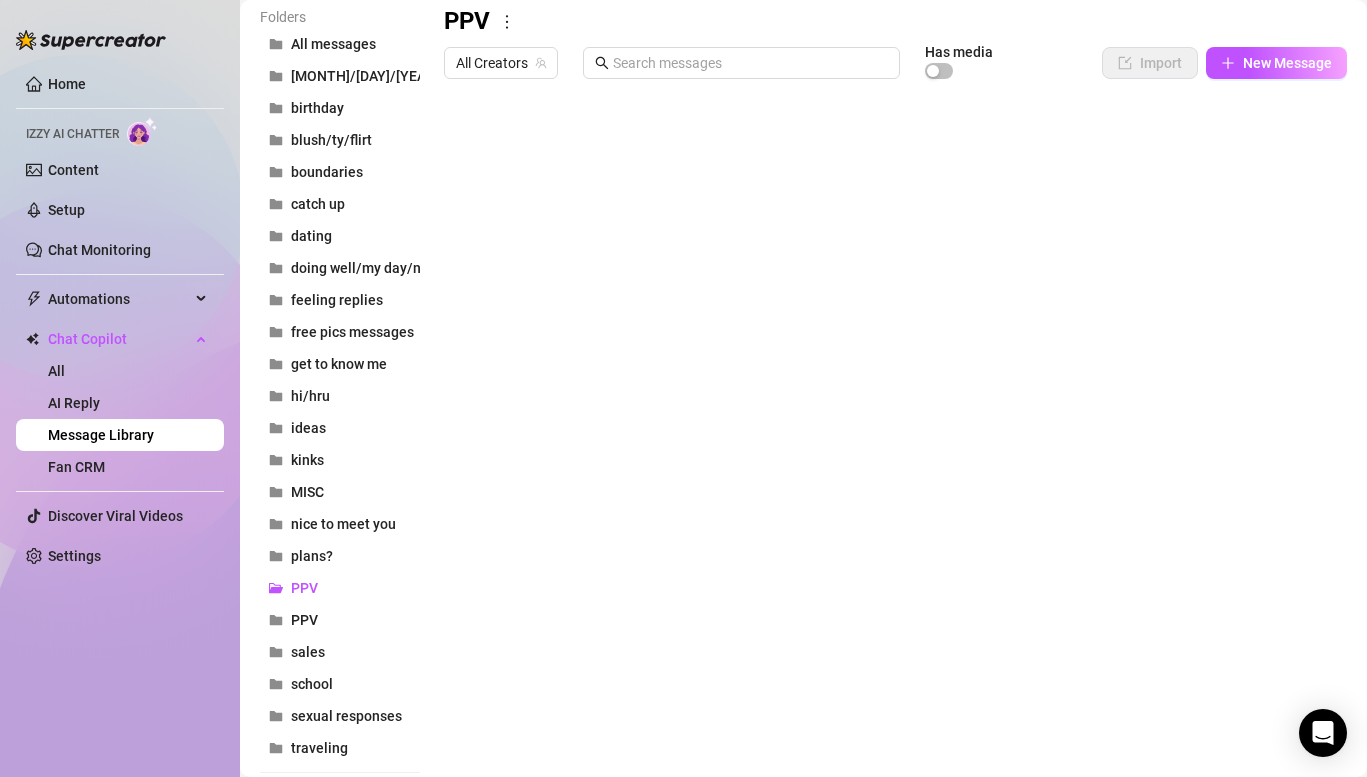 scroll, scrollTop: 252, scrollLeft: 0, axis: vertical 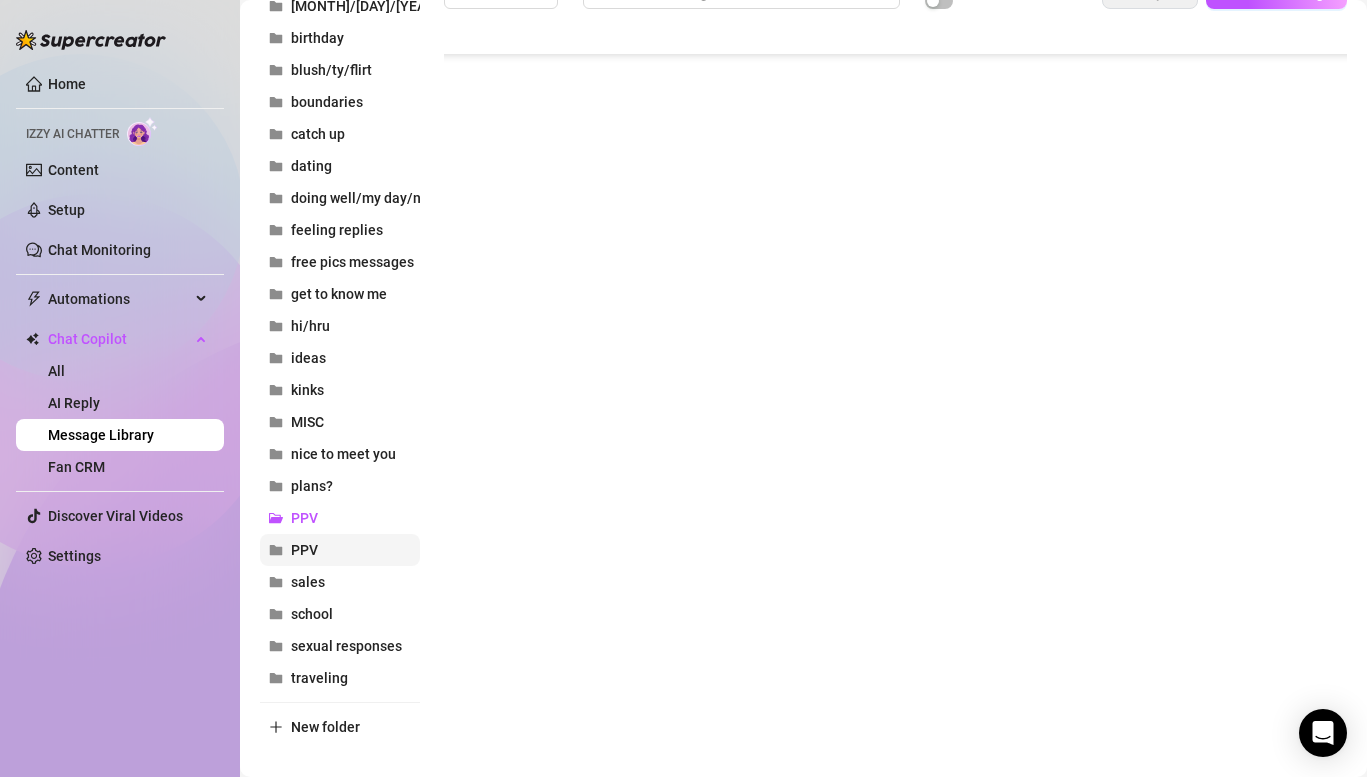 click on "PPV" at bounding box center [304, 550] 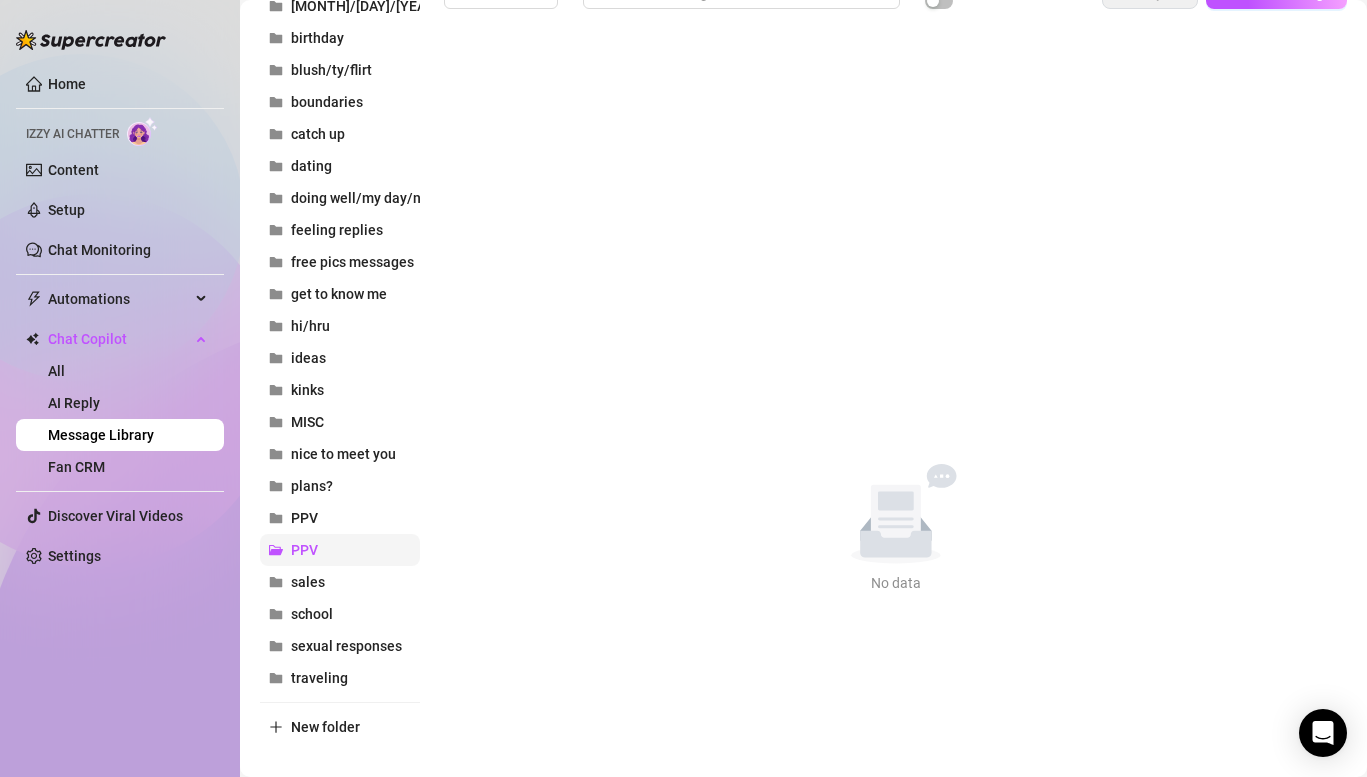 scroll, scrollTop: 0, scrollLeft: 0, axis: both 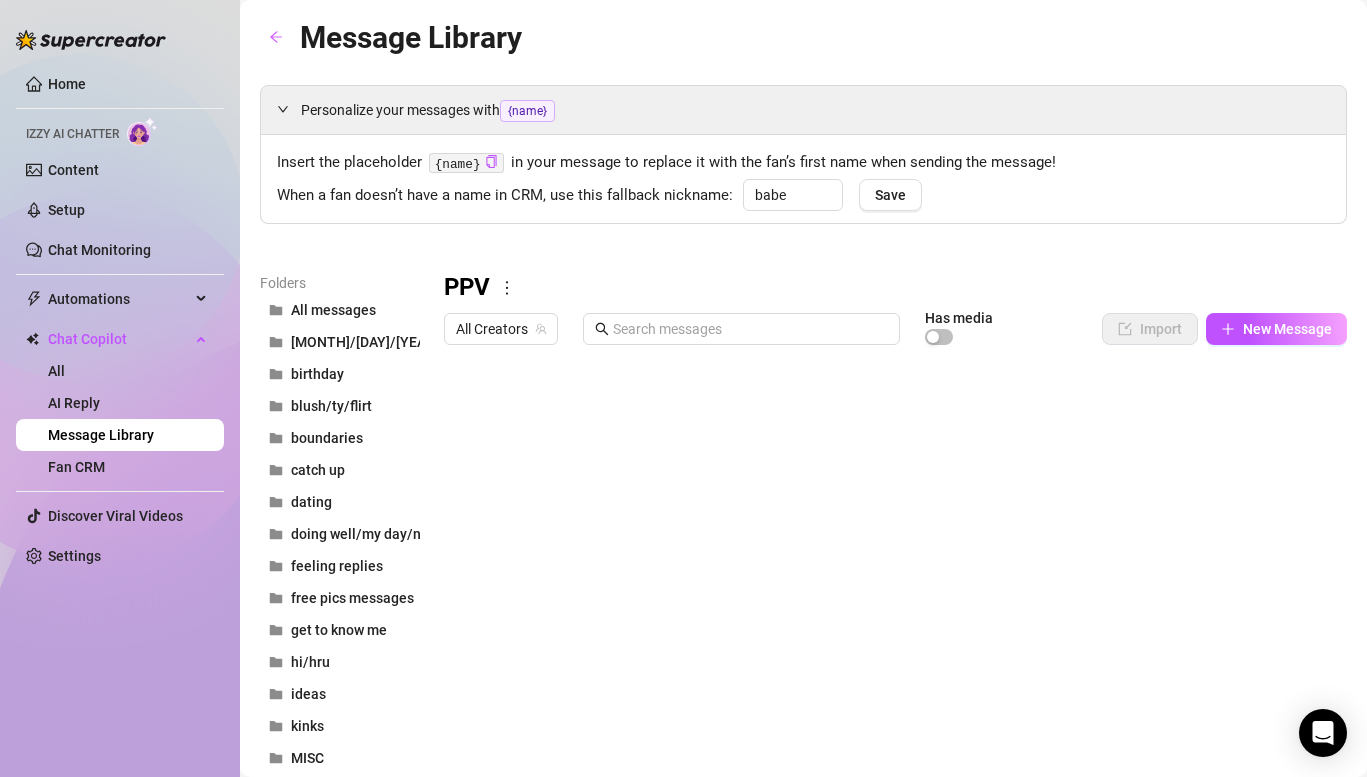 click on "PPV" at bounding box center (895, 288) 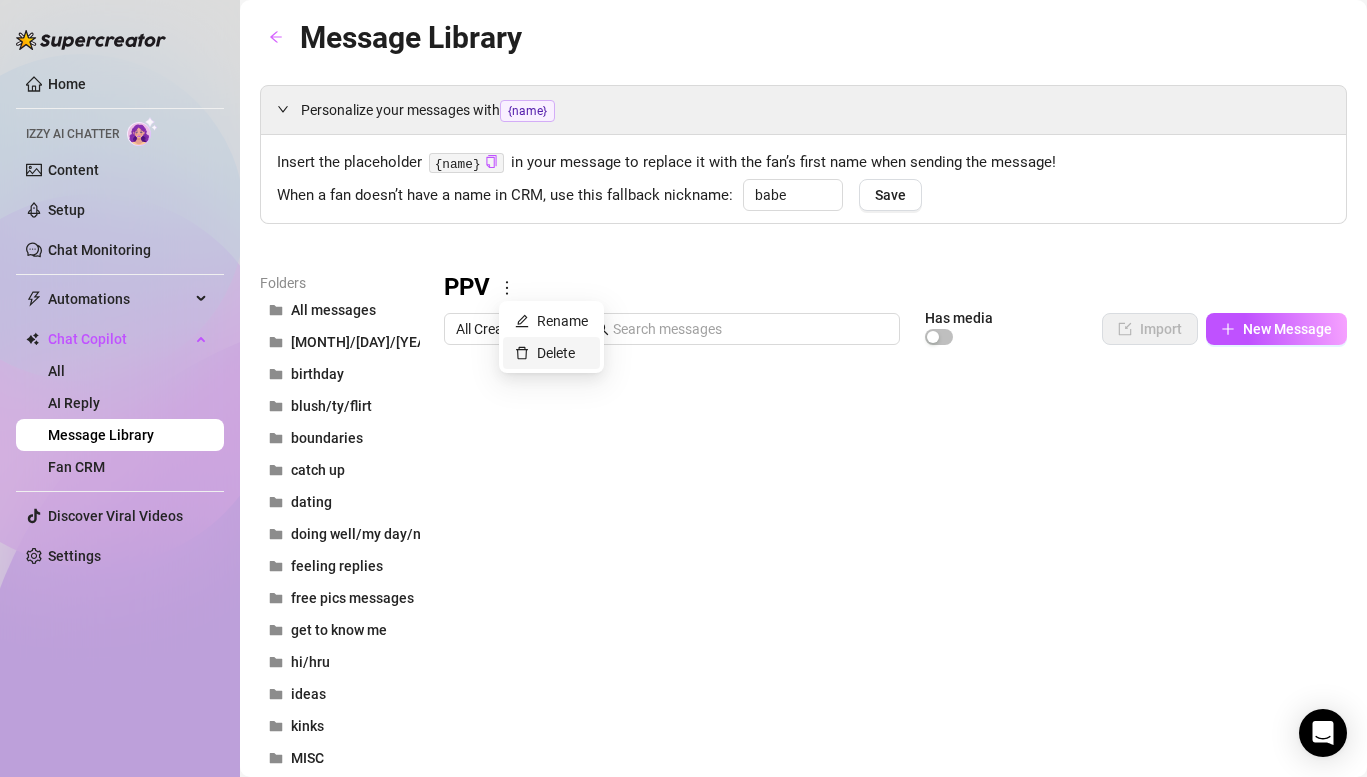 click on "Delete" at bounding box center (545, 353) 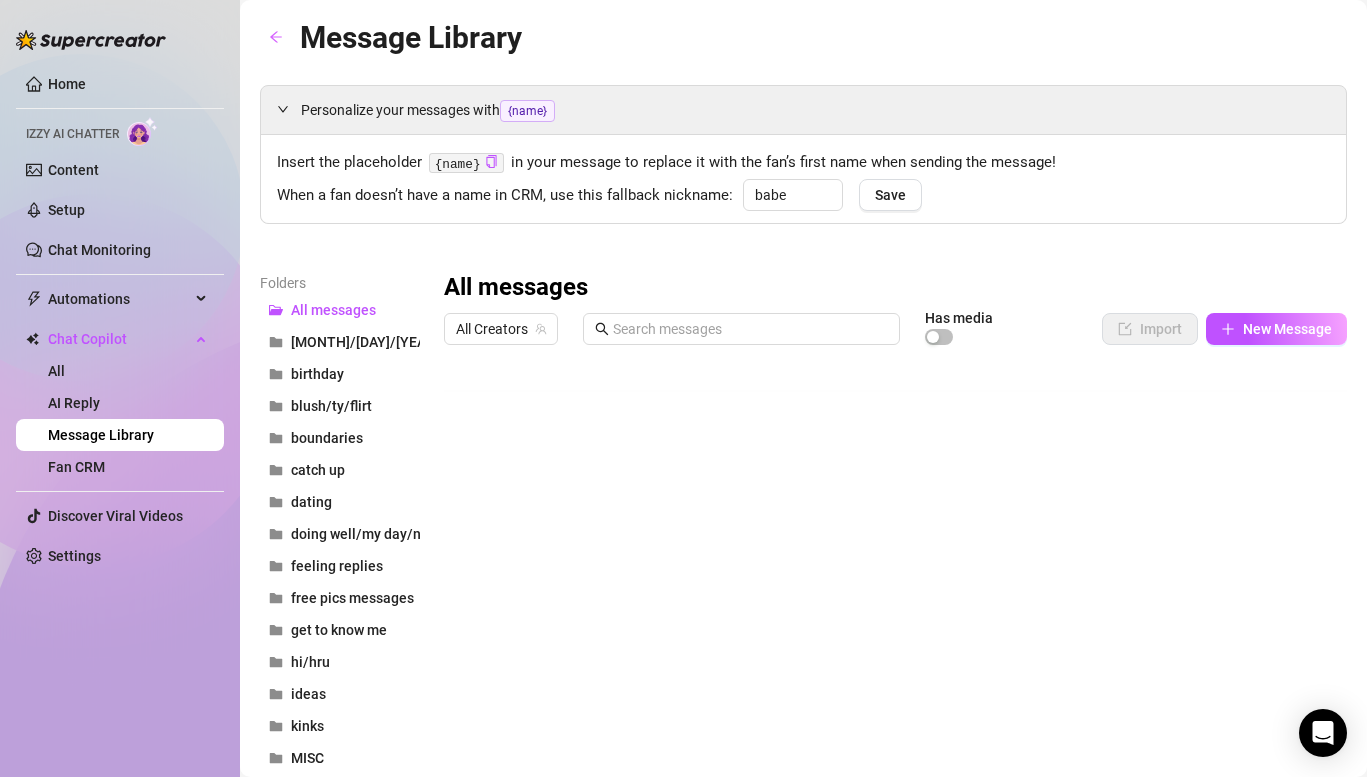 scroll, scrollTop: 94, scrollLeft: 0, axis: vertical 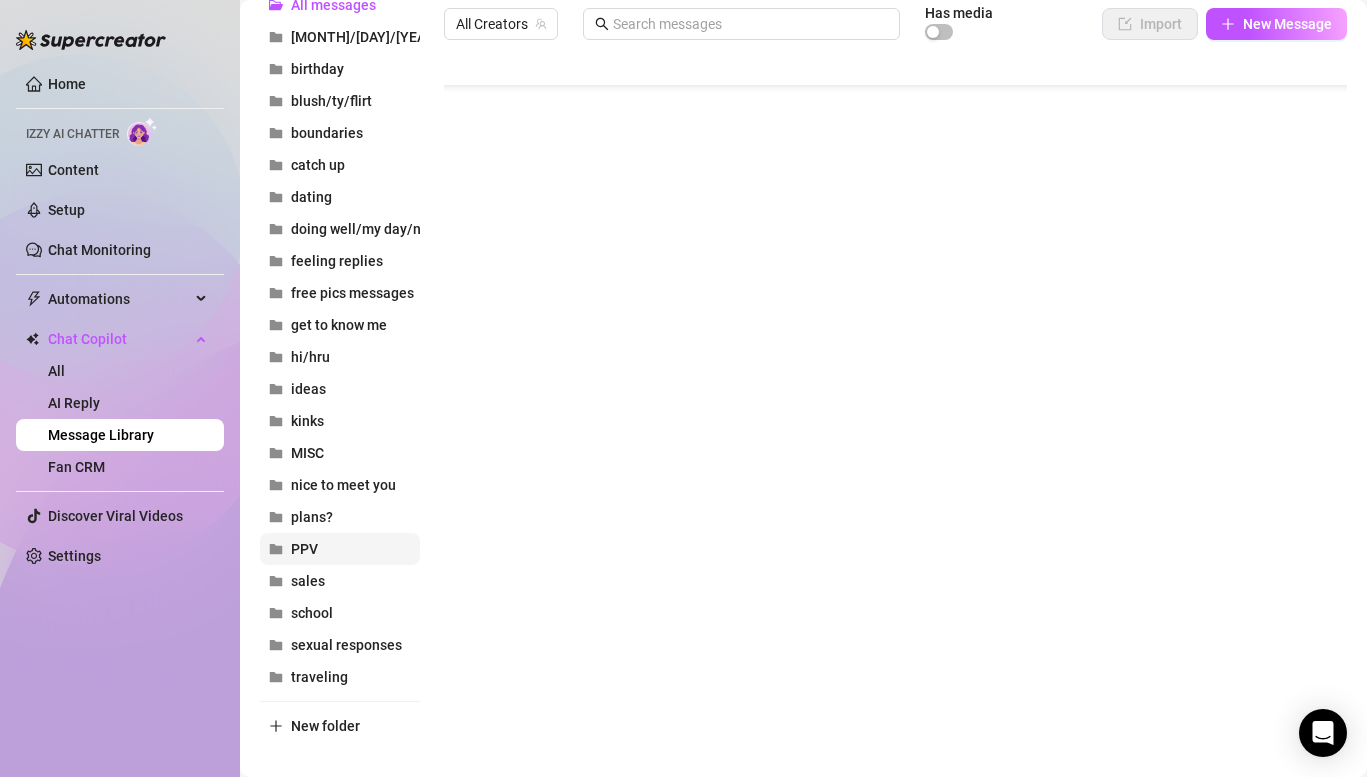 click on "PPV" at bounding box center [340, 549] 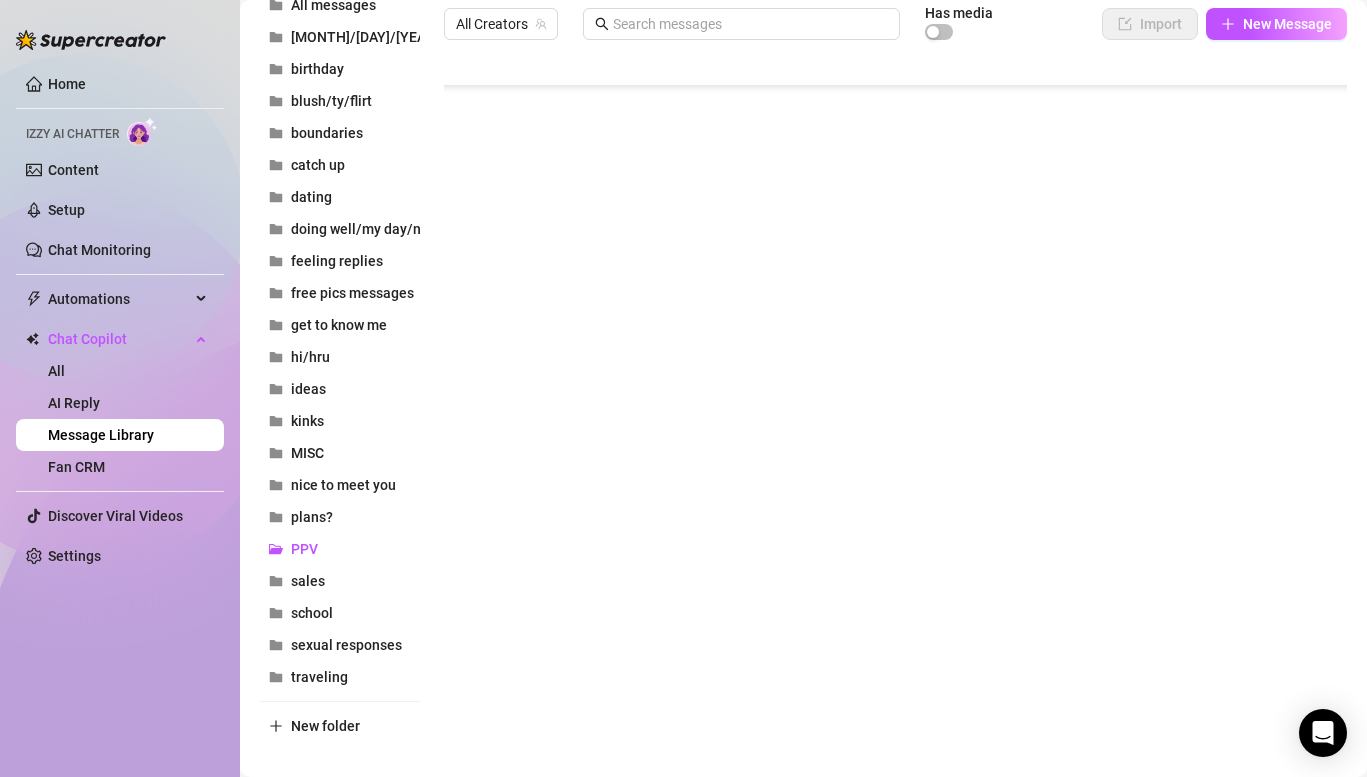 scroll, scrollTop: 280, scrollLeft: 0, axis: vertical 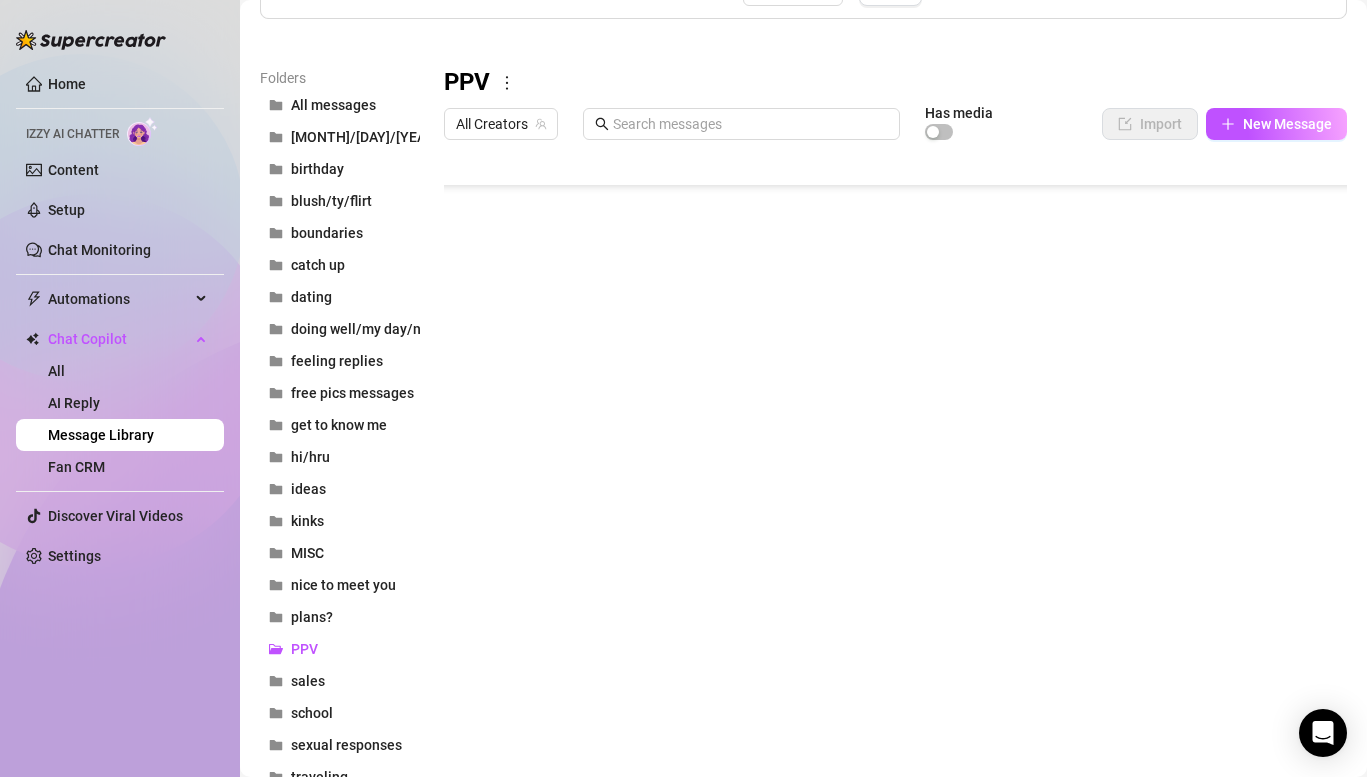click at bounding box center (895, 372) 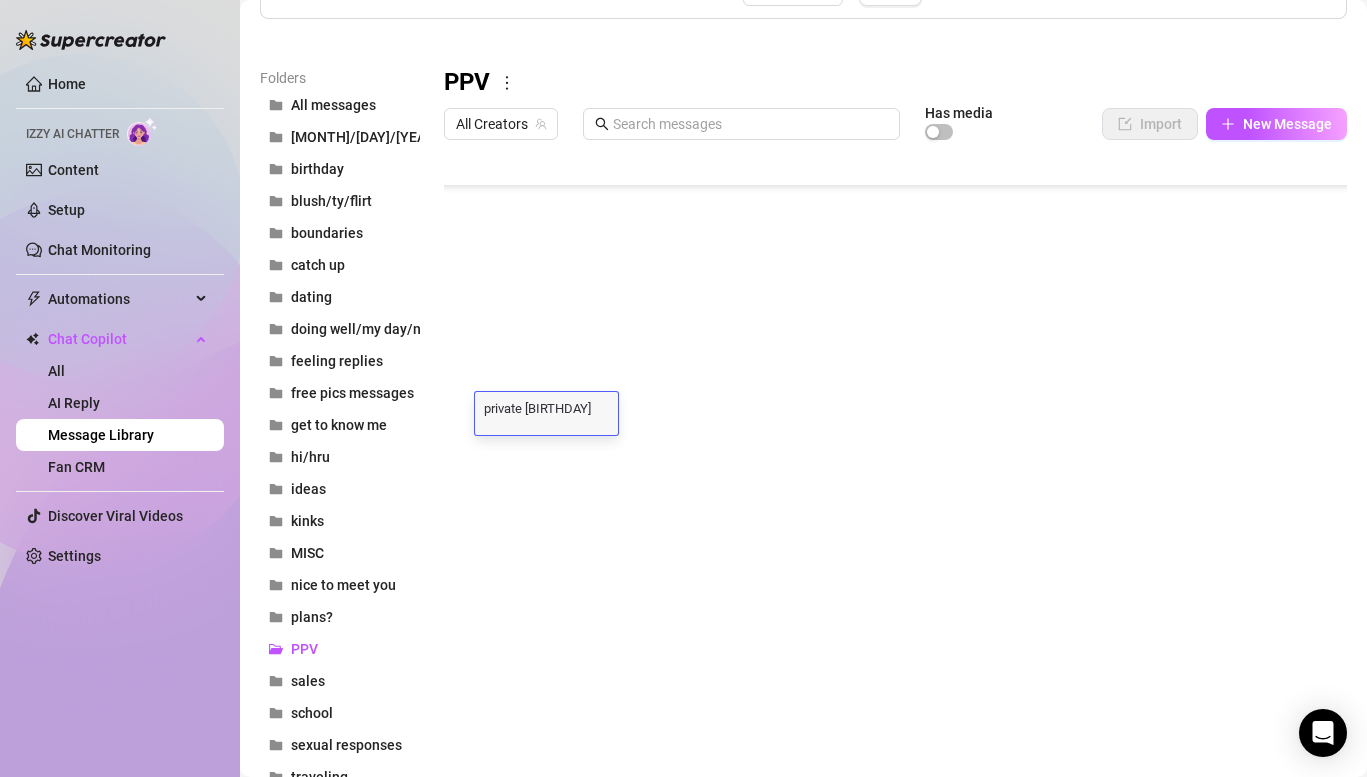 scroll, scrollTop: 0, scrollLeft: 0, axis: both 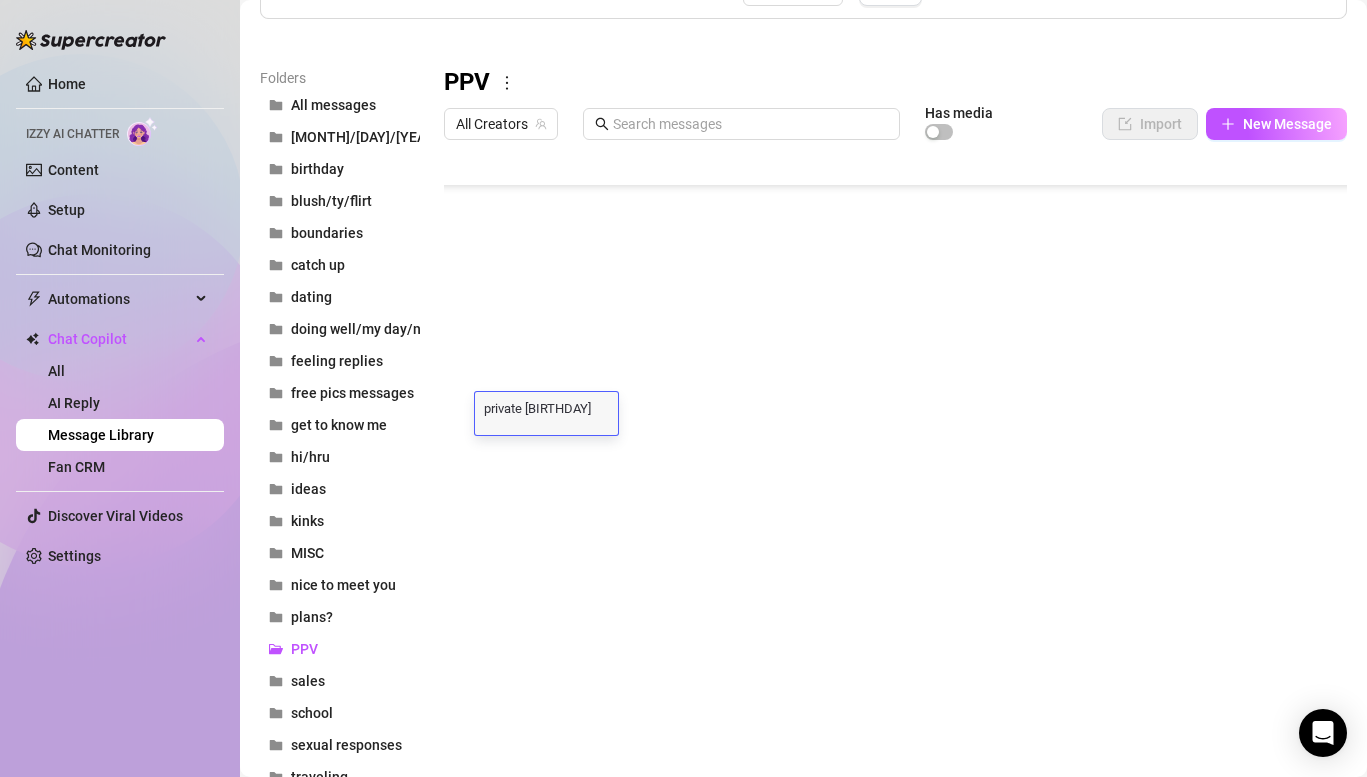 type on "A_P_BDYWET_25" 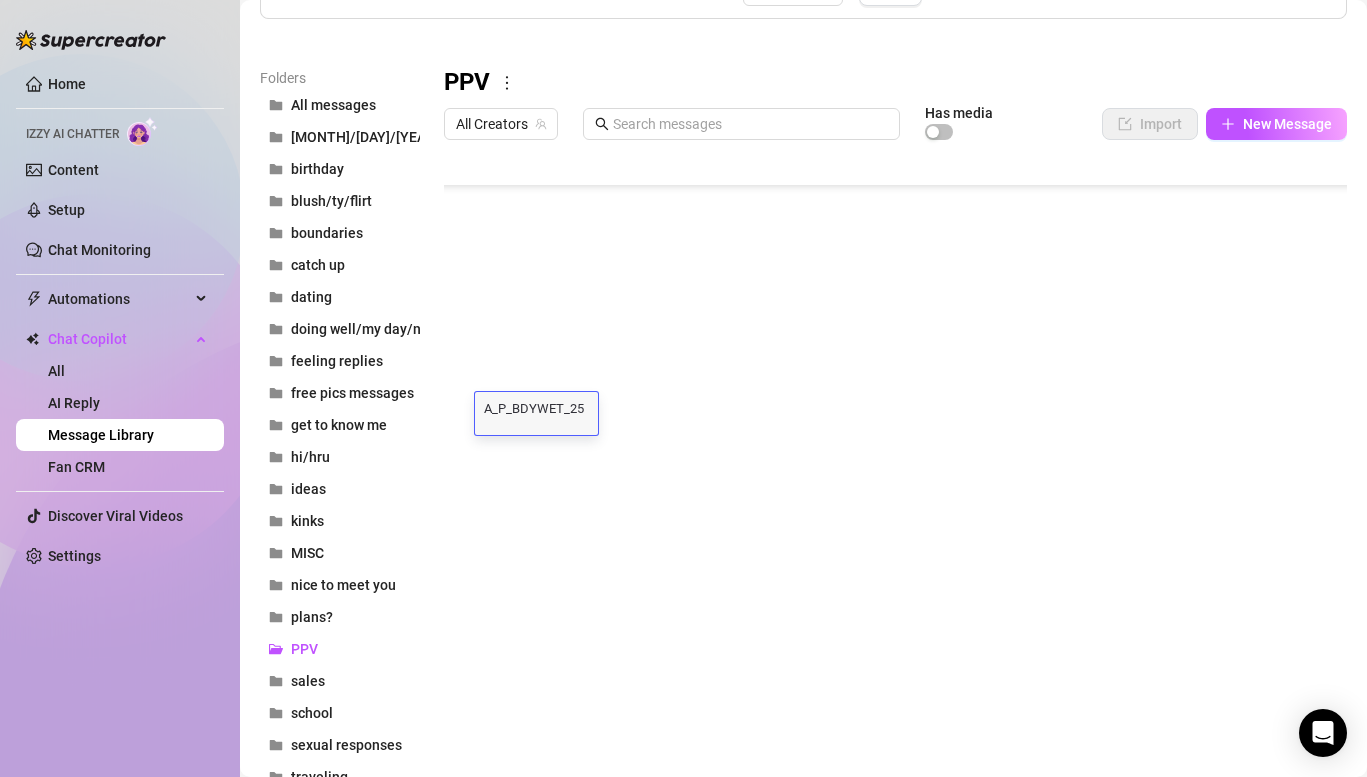 scroll, scrollTop: 0, scrollLeft: 0, axis: both 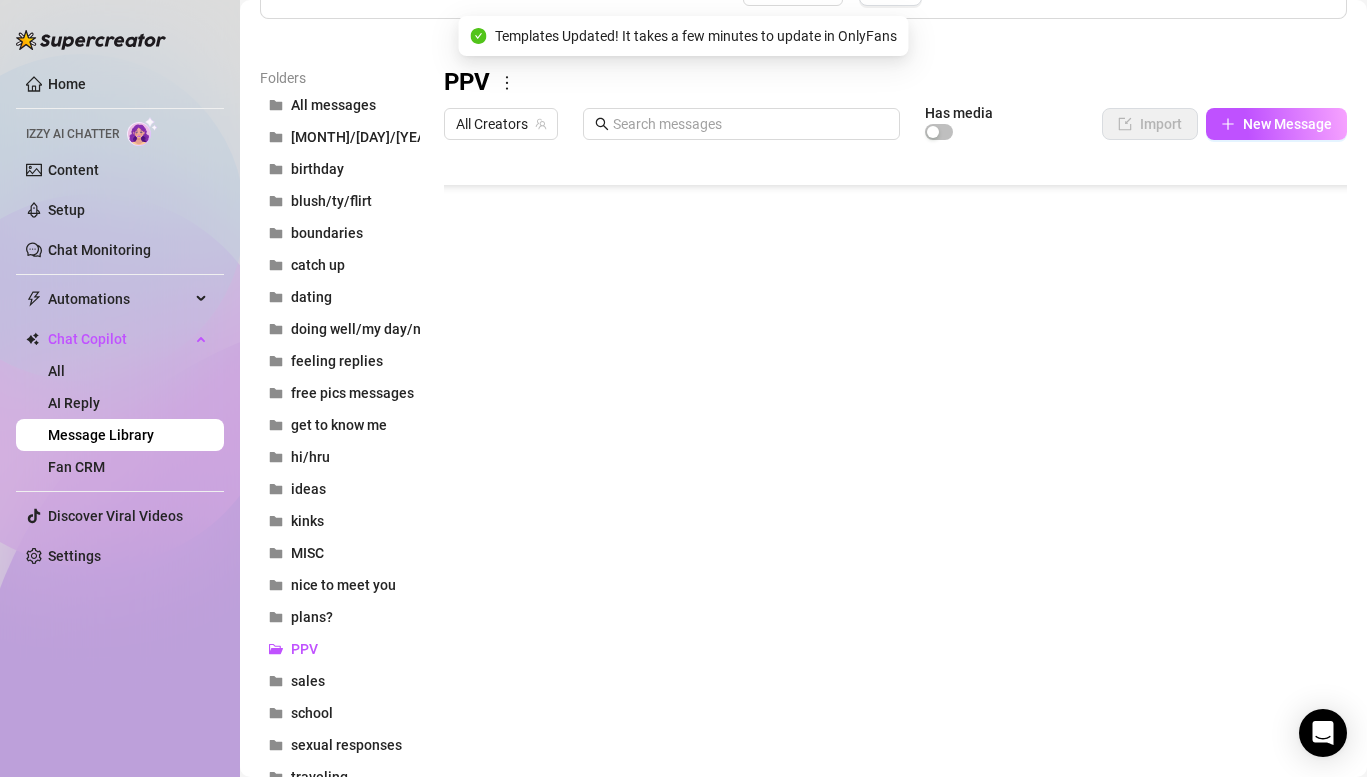 click on "Folders All messages 7/[MONTH]/[DAY] [BIRTHDAY] blush/ty/flirt boundaries catch up dating doing well/my day/night feeling replies free pics messages get to know me hi/hru ideas kinks MISC nice to meet you plans? PPV sales school sexual responses traveling New folder PPV All Creators Has media Import New Message Title Text Media $ AI Pricing Accounts white bedroom girlfiriend set (PPV I wanted to put this in your DMs before I forget (or change my mind lol) because I like you a lot and I feel like it's WAY too risky and personal to just put on the feed... that being said, there's a lot of pussy, ass, tongue out, and like a fuckton more- but yeah haha- I hope you enjoy! <3 49.79 false white dress hike PPV 19.99 false white fishnet PPV 57.99 false girlfiriend white bedroom PPV 57.97 false livingroom deep-v swimsuit (PPV) hehe I found this cool swimsuit in my closet and absolutely HAD to show off for you... 15.99 false gold bath (PPV) 69.99 false A_P_BDYWET_25 59.67 false face-sitting close-ups 7.99 false bed ass back shots" at bounding box center (803, 454) 